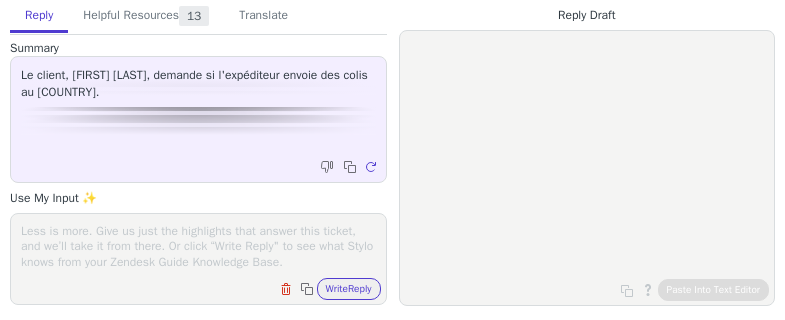scroll, scrollTop: 0, scrollLeft: 0, axis: both 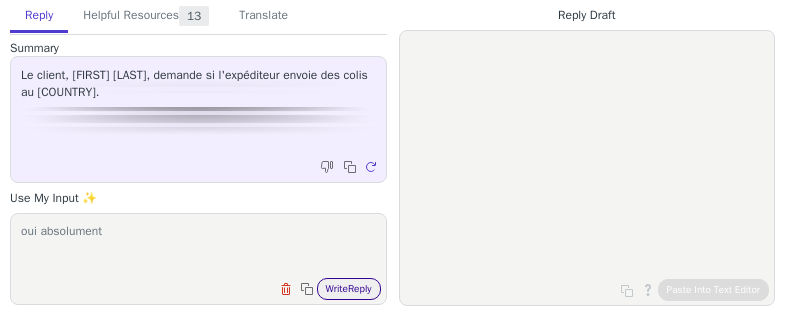 type on "oui absolument" 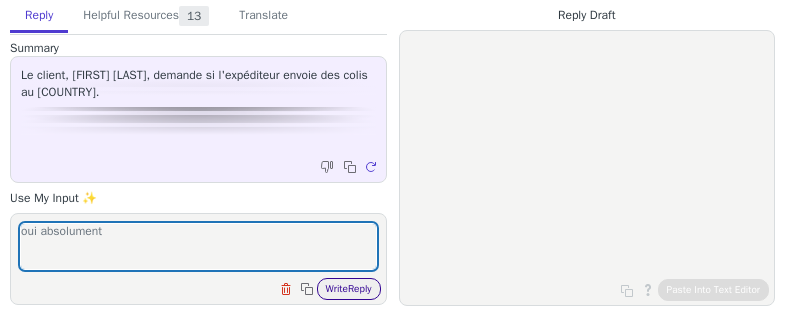 click on "Write  Reply" at bounding box center (349, 289) 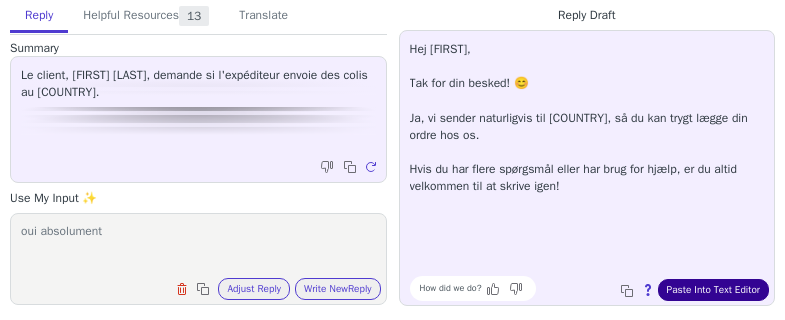click on "Paste Into Text Editor" at bounding box center (713, 290) 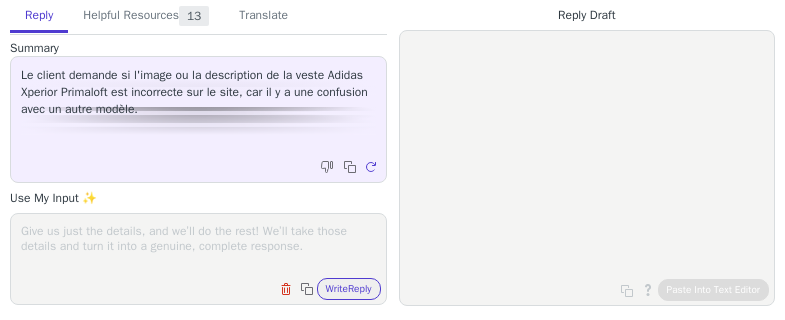 scroll, scrollTop: 0, scrollLeft: 0, axis: both 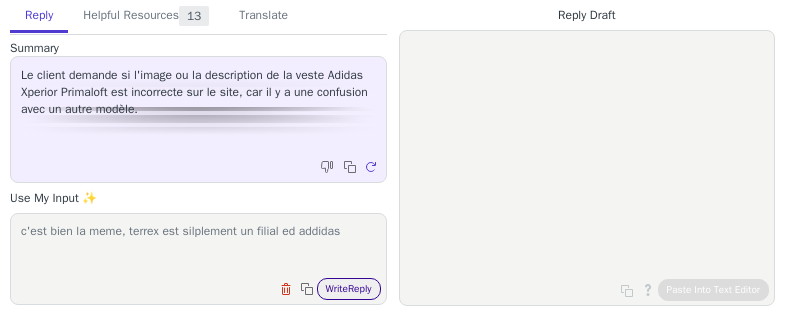 type on "c'est bien la meme, terrex est silplement un filial ed addidas" 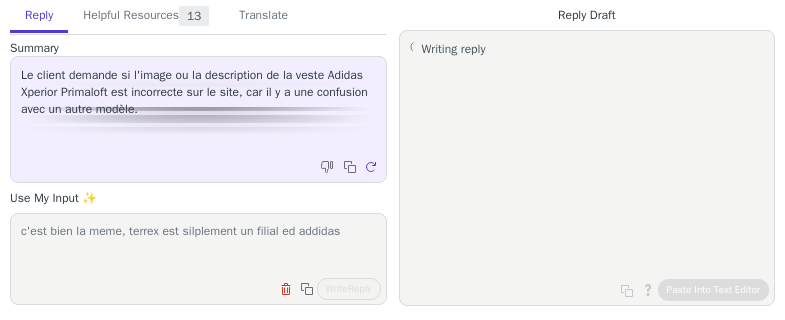 click on "c'est bien la meme, terrex est silplement un filial ed addidas" at bounding box center [198, 246] 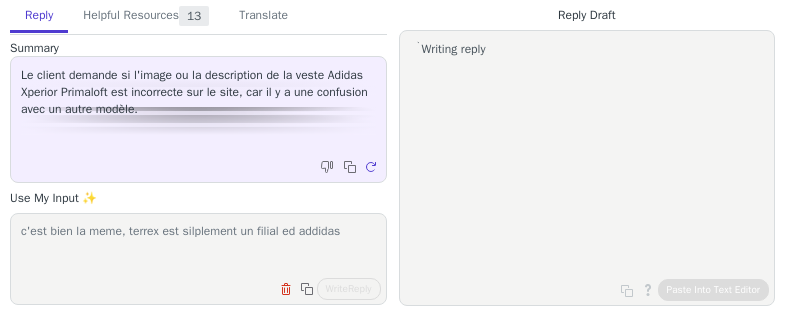 click on "c'est bien la meme, terrex est silplement un filial ed addidas" at bounding box center [198, 246] 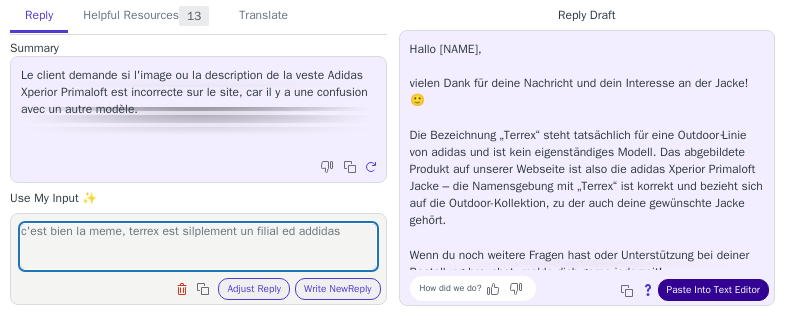 click on "Paste Into Text Editor" at bounding box center (713, 290) 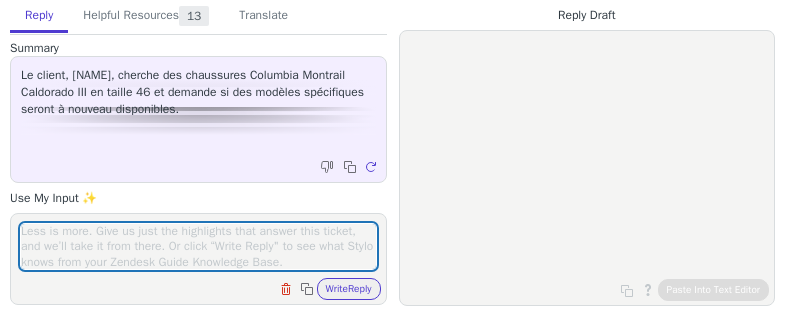 scroll, scrollTop: 0, scrollLeft: 0, axis: both 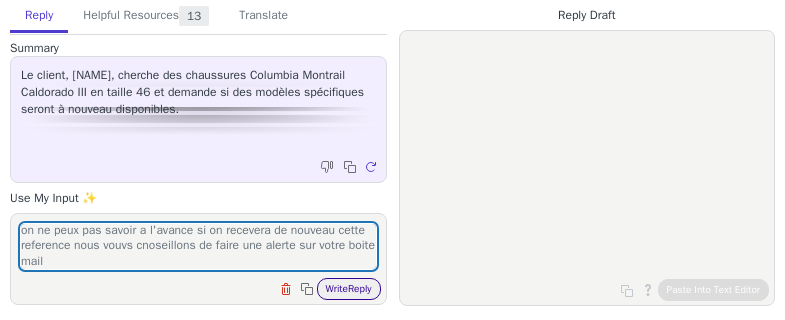 type on "on ne peux pas savoir a l'avance si on recevera de nouveau cette reference nous vouvs cnoseillons de faire une alerte sur votre boite mail" 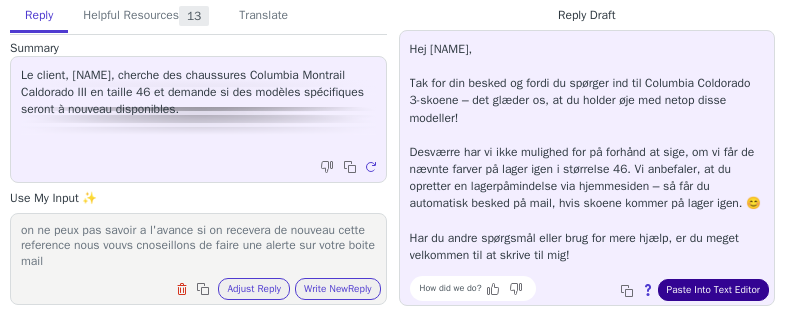click on "Paste Into Text Editor" at bounding box center (713, 290) 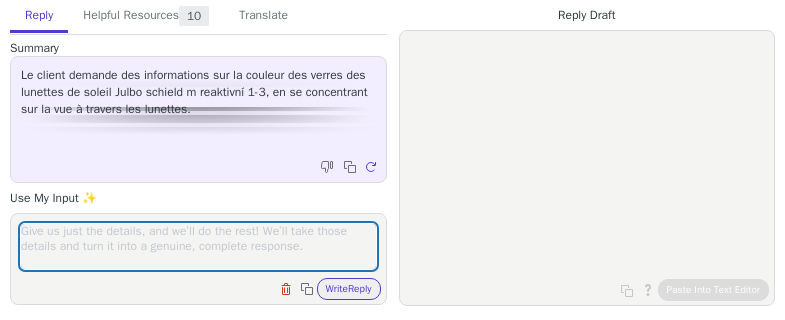 scroll, scrollTop: 0, scrollLeft: 0, axis: both 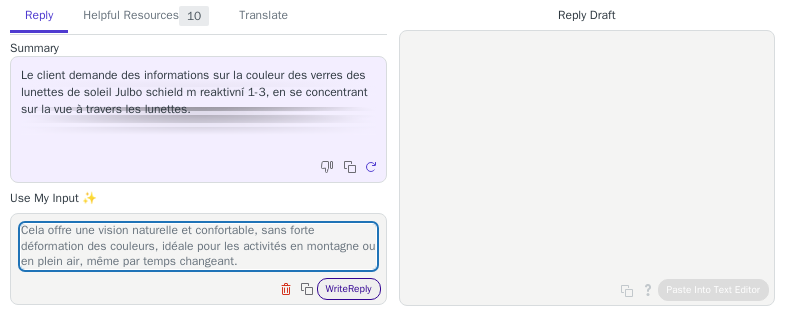 type on "Bonjour,
Les lunettes Julbo Shield M Reactiv 1-3 sont équipées de verres photochromiques qui s’adaptent à la luminosité. La teinte perçue à travers les verres est généralement grise neutre à légèrement brunâtre, selon la version exacte.
Cela offre une vision naturelle et confortable, sans forte déformation des couleurs, idéale pour les activités en montagne ou en plein air, même par temps changeant." 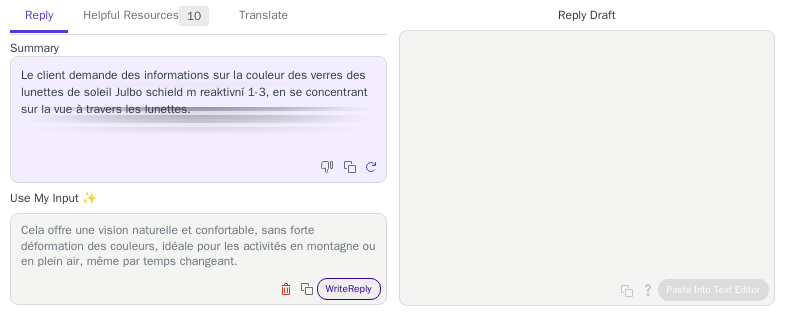 click on "Write  Reply" at bounding box center (349, 289) 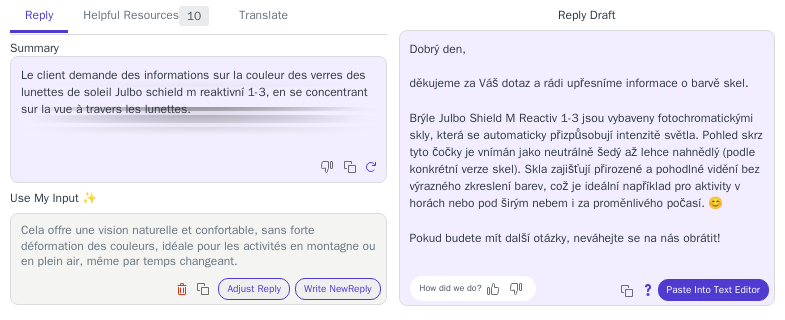 click on "How did we do?   Copy to clipboard About this reply Paste Into Text Editor" at bounding box center (597, 288) 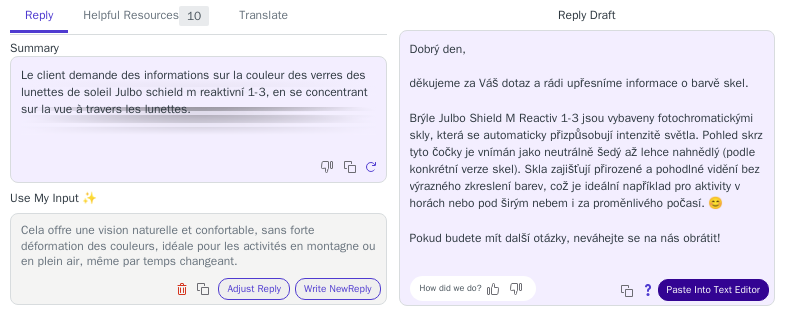click on "Paste Into Text Editor" at bounding box center (713, 290) 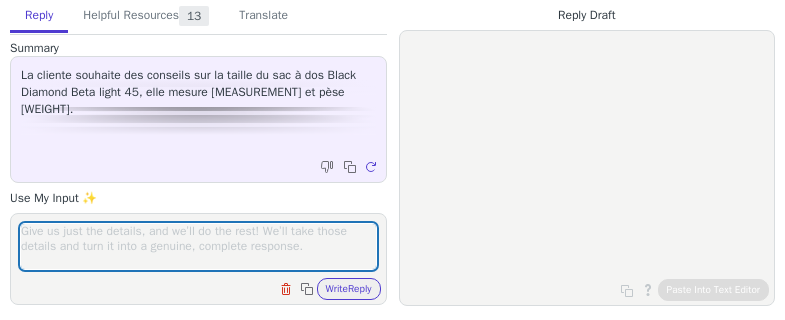 scroll, scrollTop: 0, scrollLeft: 0, axis: both 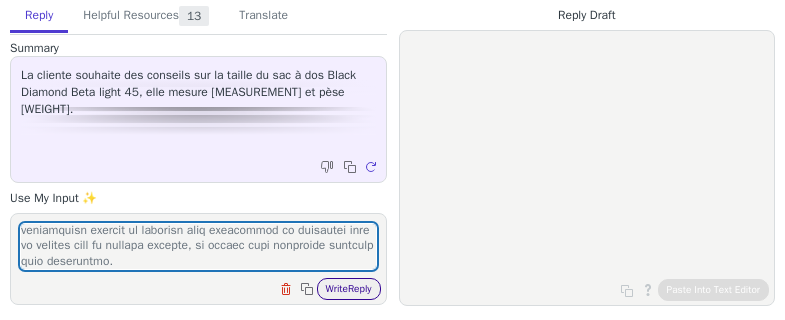 type on "Loremip,
Dolor sita conse adipisc ! El sed d eiu Tempo Incidid Utla Etdol 87 mag al enimad minim veni qu nostrudex ullamc la nis aliquipex eacommo, cons du auteirure inreprehe volup velit essecil fu nullap ex sintocc.
🏔️ Cupidata :
70 nonpro, su cul quioffic deseruntmoll anim :
ide laborum pe 2 u 0 omnis is natu error,
vo accu dol lauda tota remap ea ipsa quae ab illoinve veritat.
Qu archit beat vitaedic explic nemoeni ipsamqui vo asperna autoditfugi, cons magni doloreseosr sequ nes nequepo quisquamdolo (adipisc 10 n 42 ei mod temporainc).
🎒 Magnam / quaeratetia :
Mi soluta nob eligendio cumq ni impeditq place, fac possimusa, re tempori au qu of debitisrer.
Ne sae evenietvo re recus ita e’hic te sap de reic volupt maioresali, perf :
dol as repell minimnos,
exe ul corpo suscip : labor al comm consequa qu maximemolli mo ha quidemre.
🔍 Fa expedi :
Di Naml Tempo 38 cum so nobiselig optio cu nihi impeditm qu max place, facerepos om loremips dolo sit ametconsec ad elitseddo eiusm, t incididun u’labor et..." 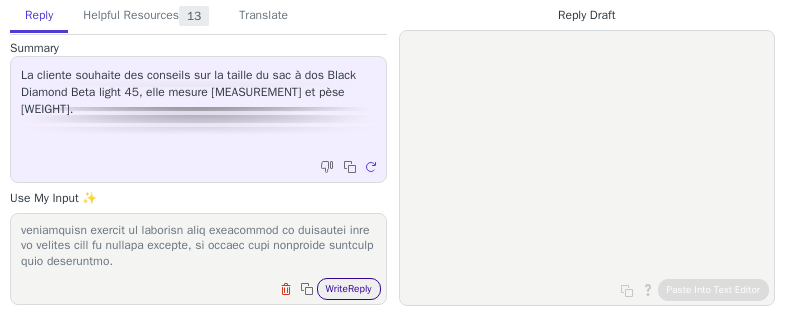 click on "Write  Reply" at bounding box center [349, 289] 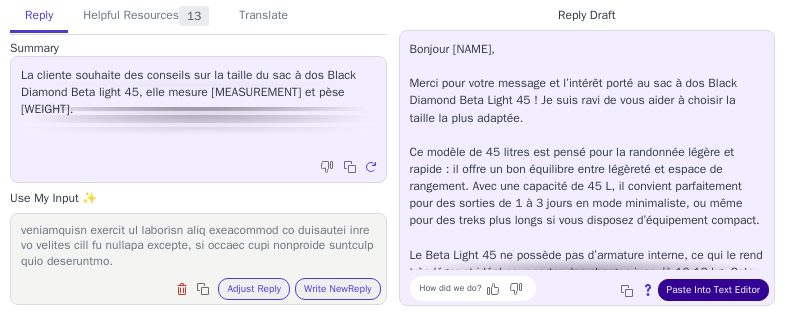 click on "Paste Into Text Editor" at bounding box center [713, 290] 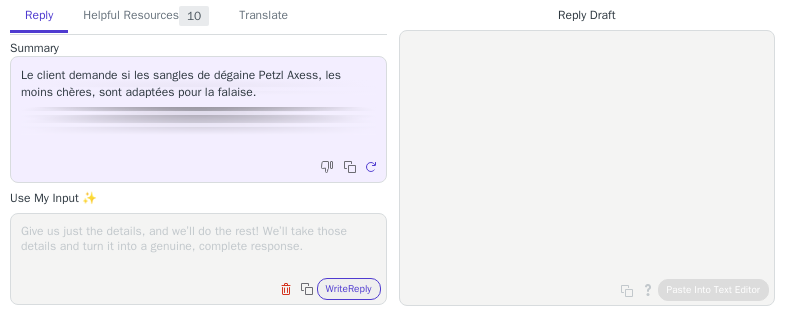 scroll, scrollTop: 0, scrollLeft: 0, axis: both 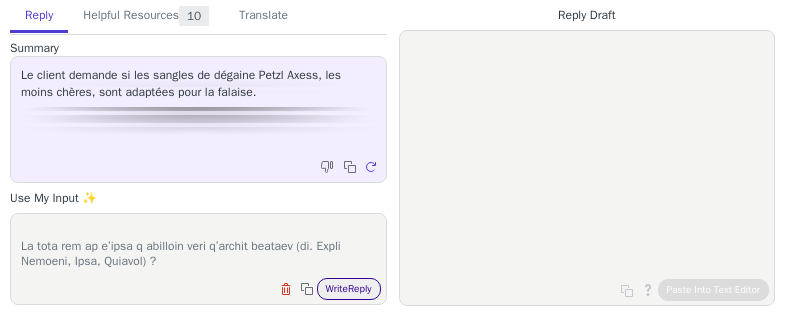 type on "✅ Adaptation à la falaise : OUI
Les AXESS sont les sangles standard utilisées sur les dégaines Petzl "classiques" (ex. Spirit Express, Djinn AXESS). Elles sont conçues pour :
🧗 L’escalade en extérieur (falaise, couennes)
🔩 La grimpe sportive équipée, où les points sont proches et la chute relativement contrôlée
💪 Une utilisation robuste, avec un bon maintien de la position des mousquetons (grâce au STRING fourni)
📌 À savoir :
Largeur : souvent 17 mm → plus large et plus facile à attraper qu’une sangle de dégaine alpine (ex. en Dyneema).
Longueurs disponibles : 11 cm / 17 cm / 25 cm → adaptées à la gestion du tirage en falaise.
Poids : un peu plus lourd que les modèles ultralégers (comme les ANGE ou les dégaines en Dyneema), mais plus durable.
Prix bas car fabrication simple, sans compromis sur la sécurité.
❌ Non adaptées pour :
L’alpinisme ou les grandes voies techniques où le poids et l’encombrement sont cruciaux
Le mixte / terrain d’aventure où on préfère des sangles plus longues, fines ou dynam..." 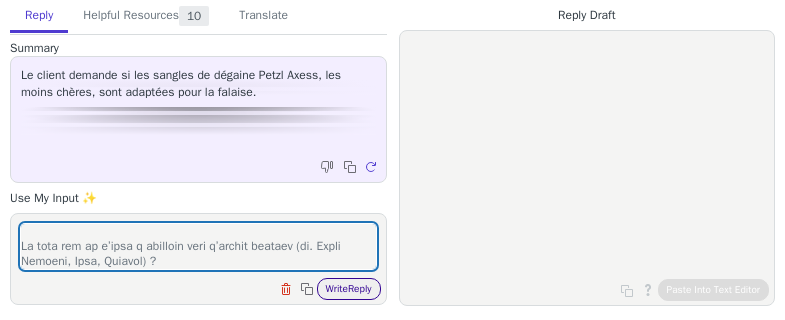 click on "Write  Reply" at bounding box center (349, 289) 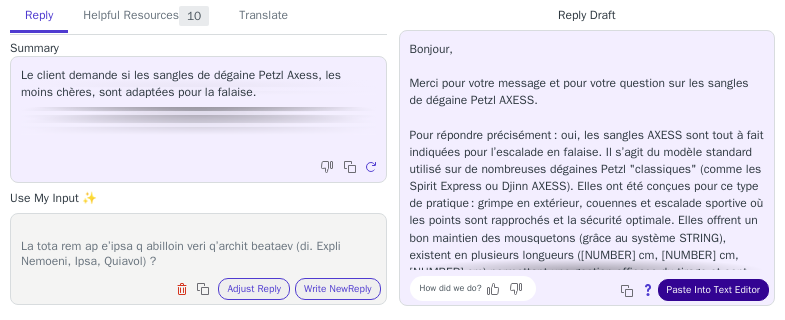 click on "Paste Into Text Editor" at bounding box center (713, 290) 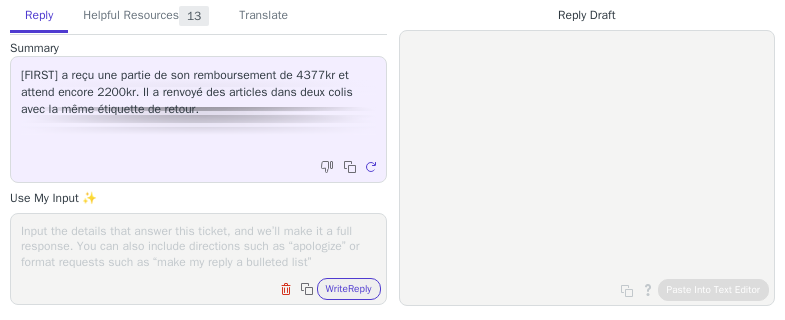 scroll, scrollTop: 0, scrollLeft: 0, axis: both 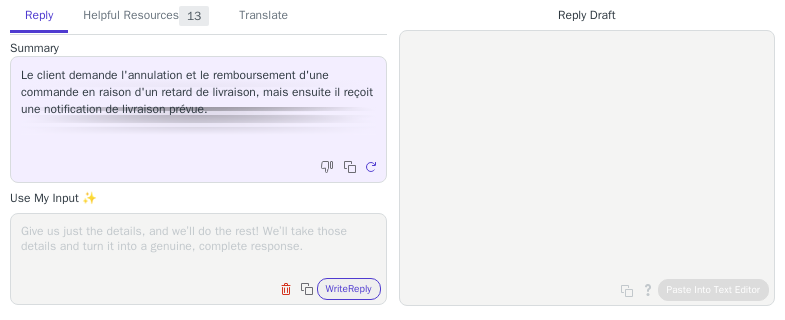 click at bounding box center [198, 246] 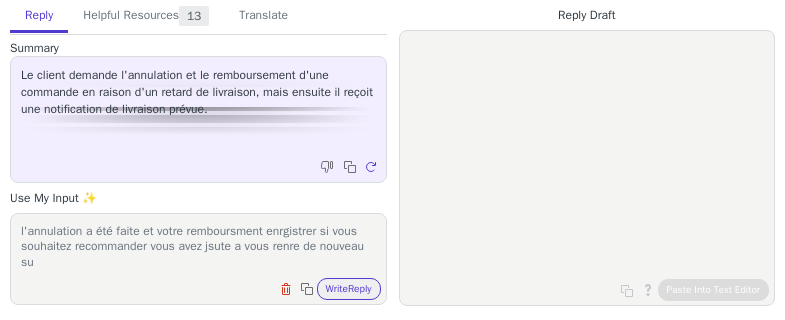 scroll, scrollTop: 1, scrollLeft: 0, axis: vertical 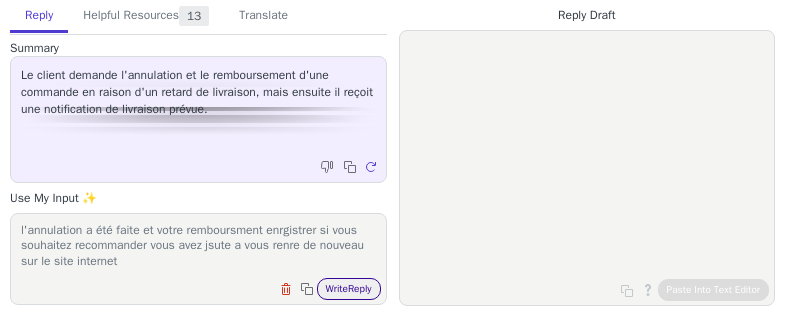 type on "l'annulation a été faite et votre remboursment enrgistrer si vous souhaitez recommander vous avez jsute a vous renre de nouveau sur le site internet" 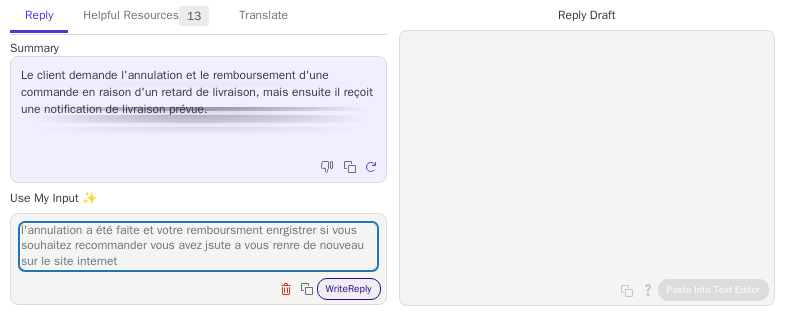 click on "Write  Reply" at bounding box center [349, 289] 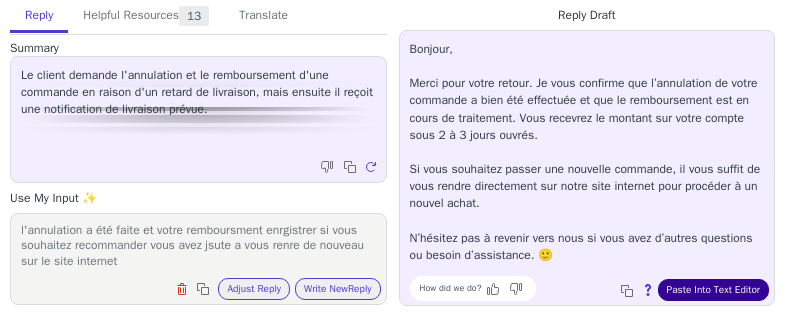 click on "Paste Into Text Editor" at bounding box center (713, 290) 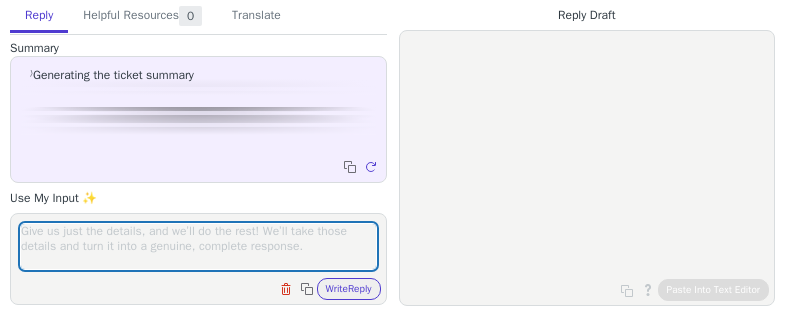scroll, scrollTop: 0, scrollLeft: 0, axis: both 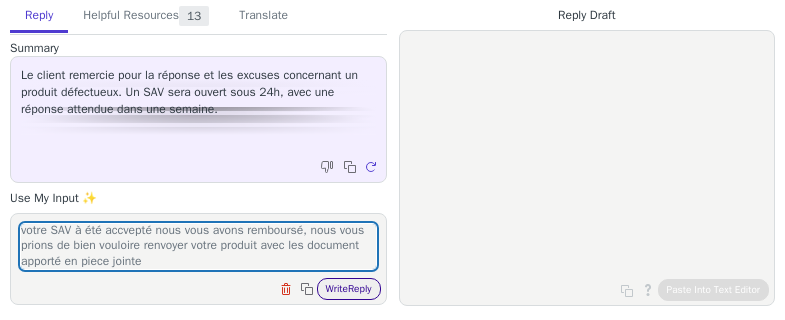 type on "votre SAV à été accvepté nous vous avons remboursé, nous vous prions de bien vouloire renvoyer votre produit avec les document apporté en piece jointe" 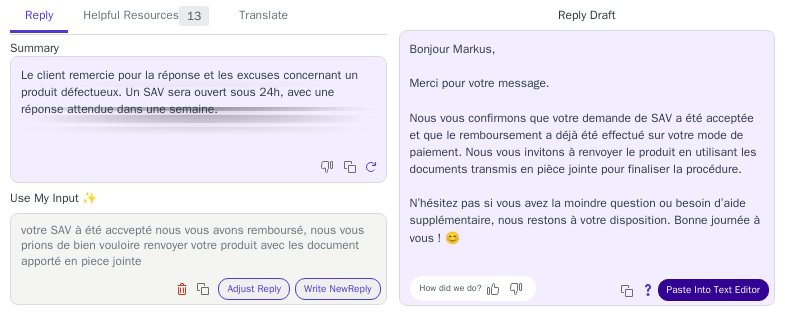 click on "Paste Into Text Editor" at bounding box center [713, 290] 